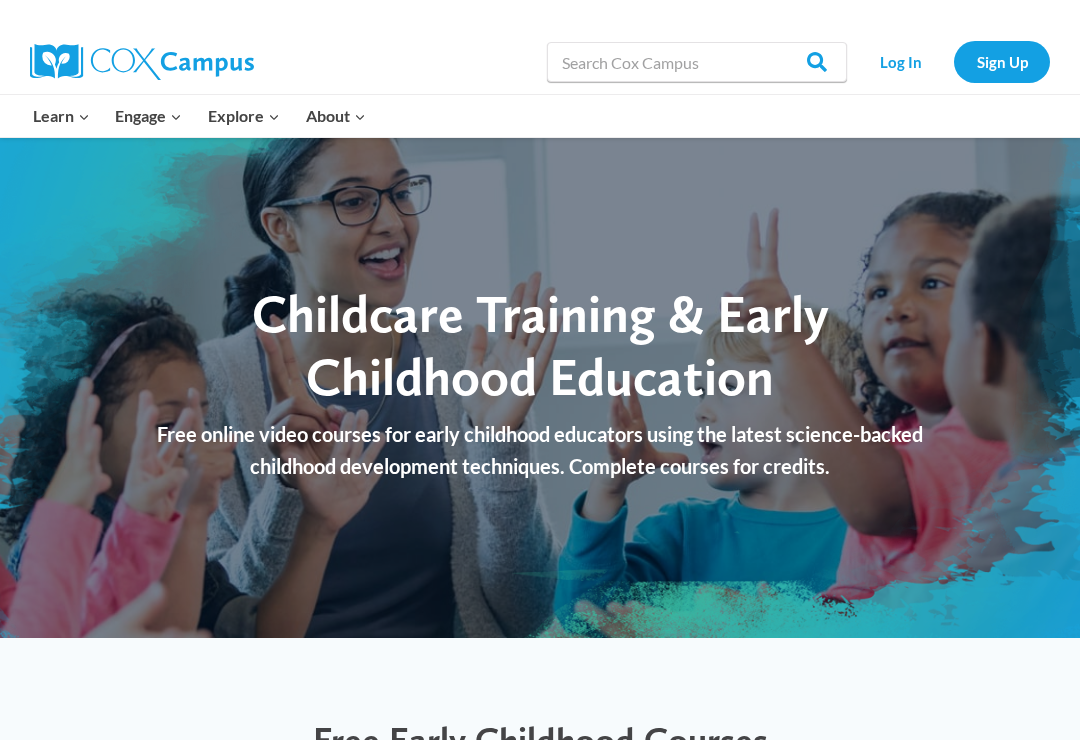 scroll, scrollTop: 0, scrollLeft: 0, axis: both 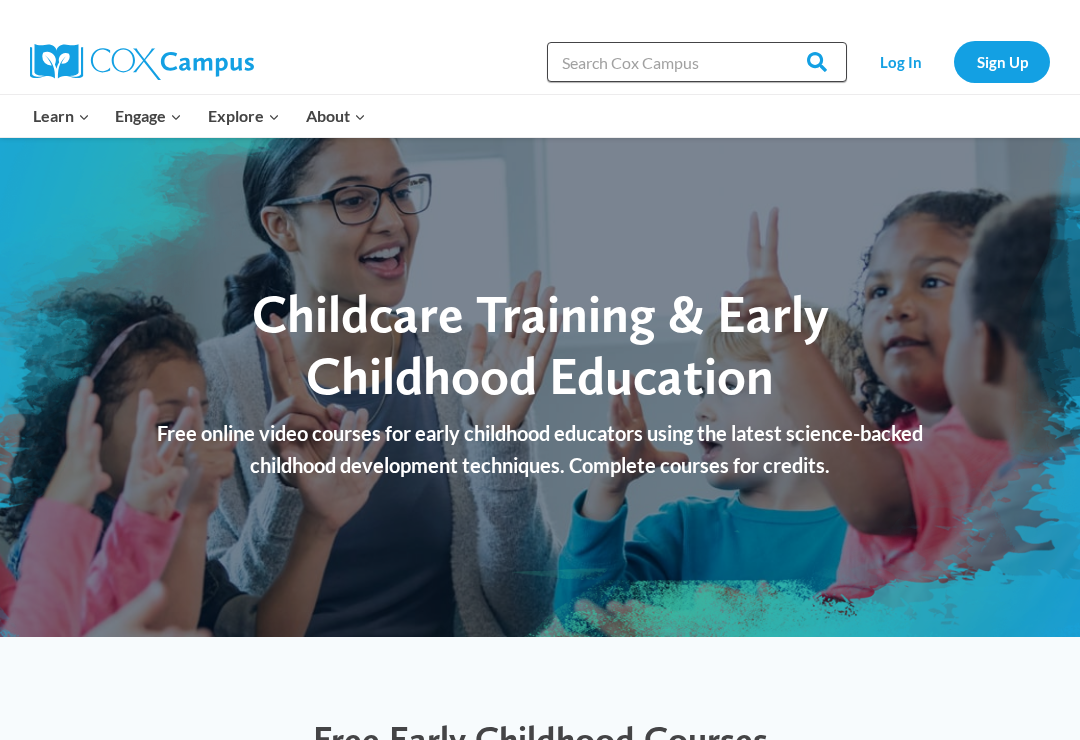 click on "Search in https://coxcampus.org/" at bounding box center (697, 62) 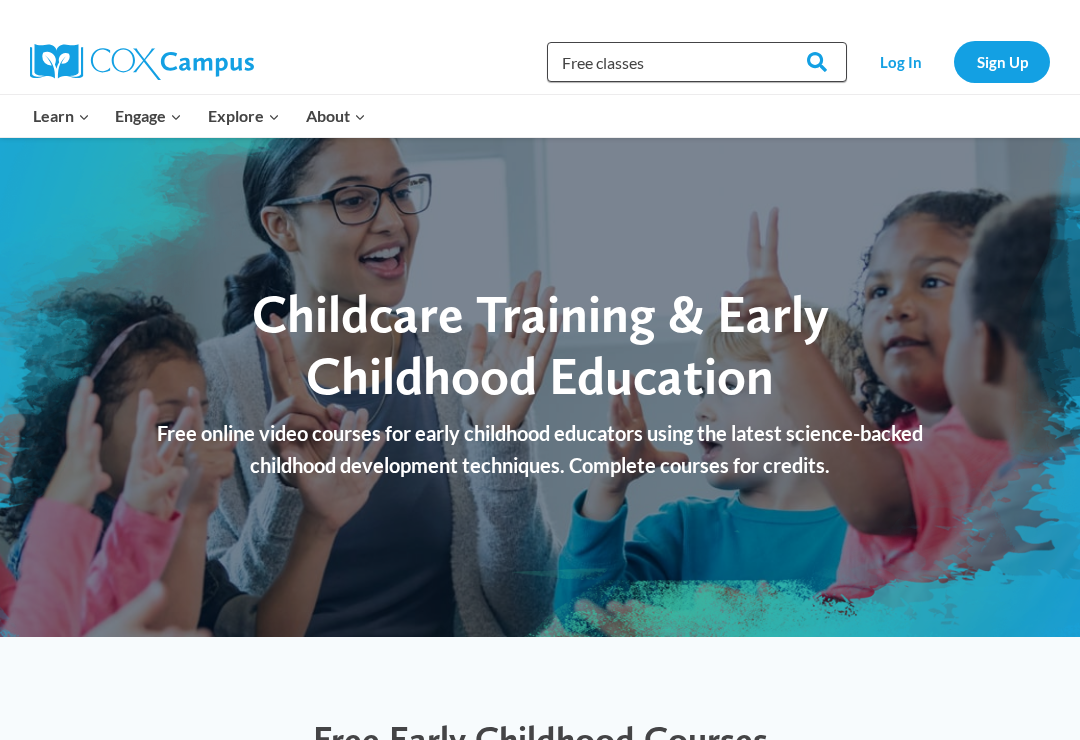 click on "Search" at bounding box center (808, 62) 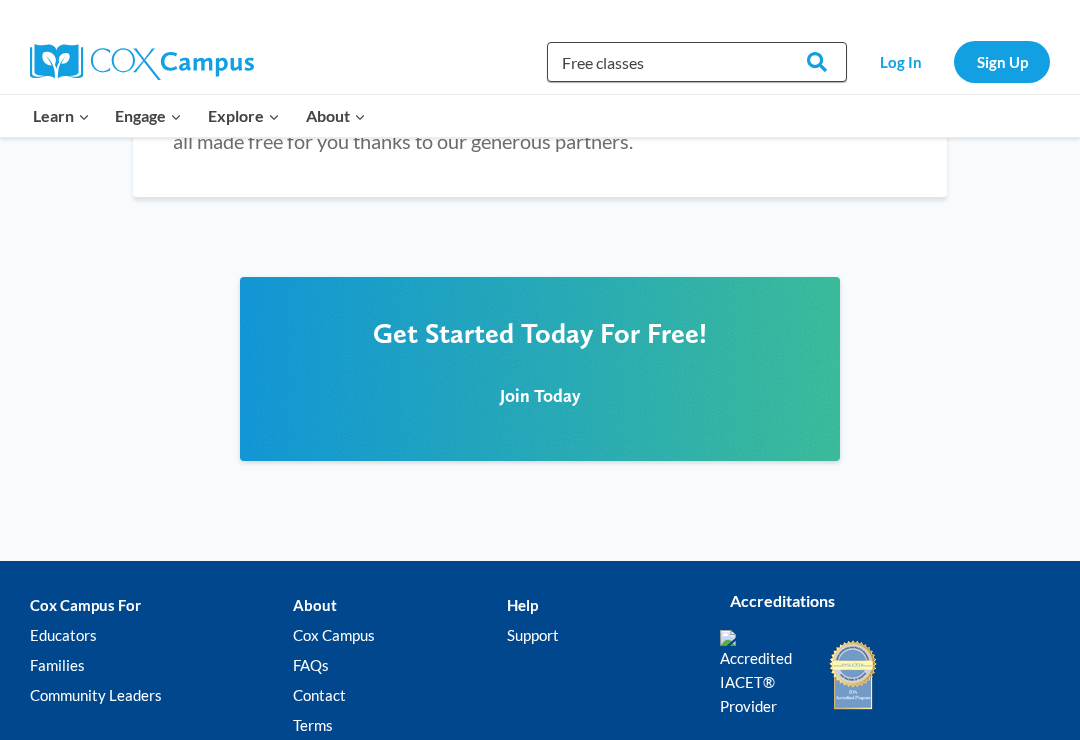 scroll, scrollTop: 2448, scrollLeft: 0, axis: vertical 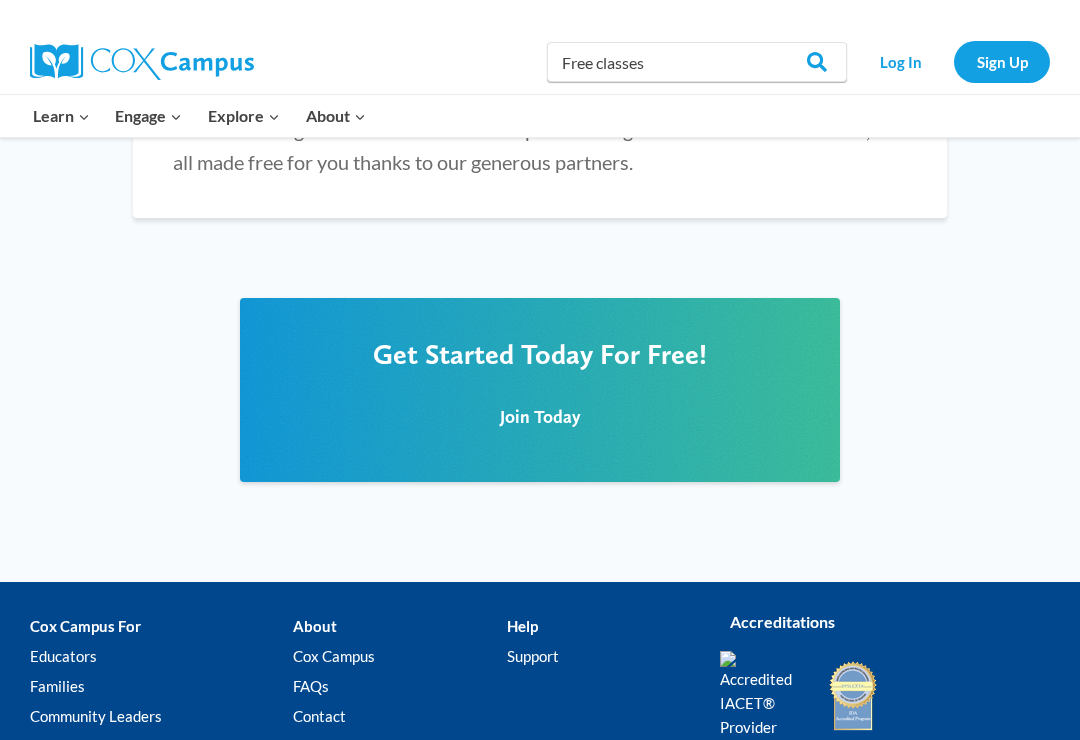 click on "Join Today" at bounding box center [540, 416] 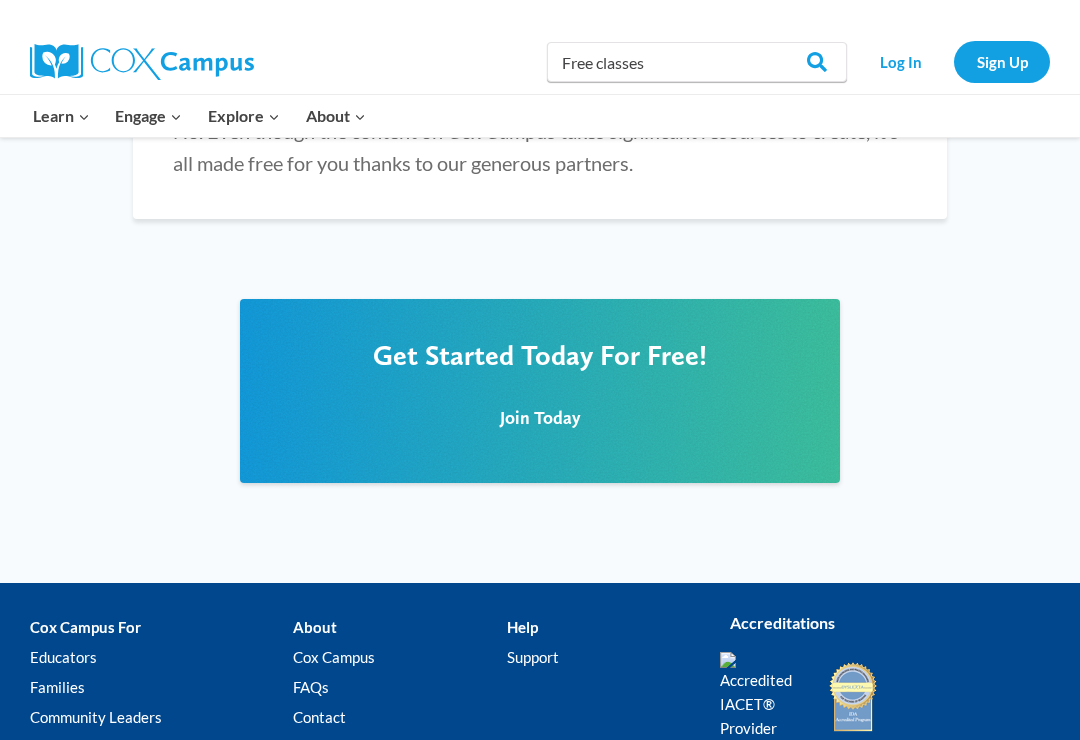 click on "Join Today" at bounding box center (540, 417) 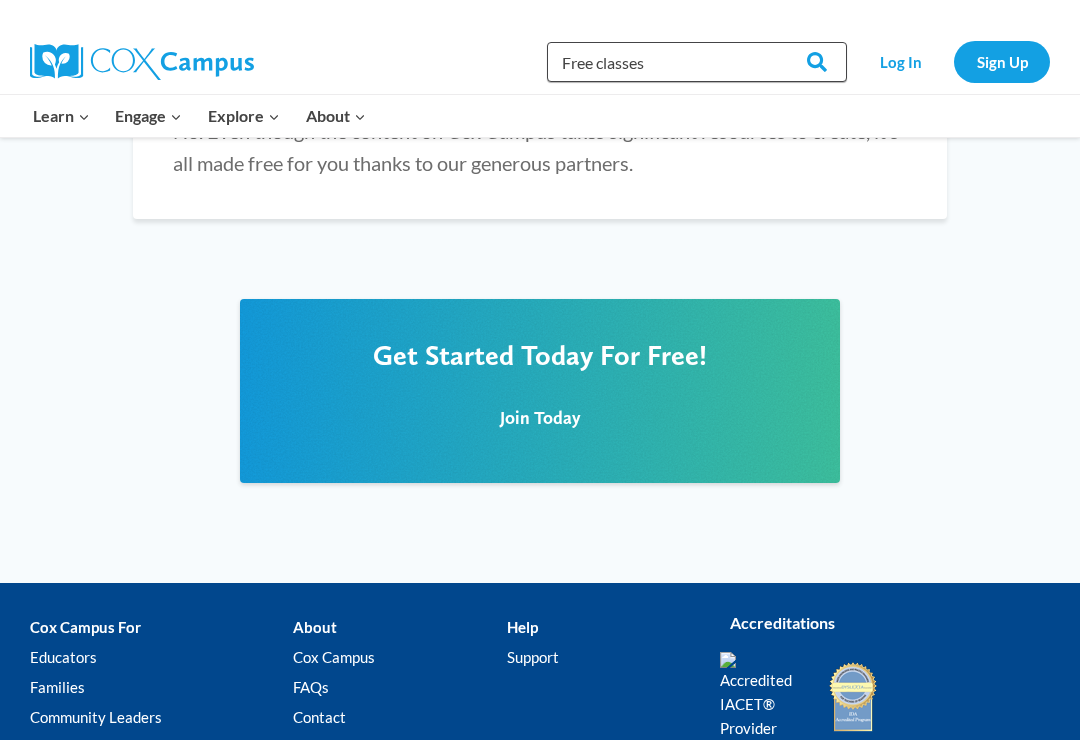 click on "Free classes" at bounding box center [697, 62] 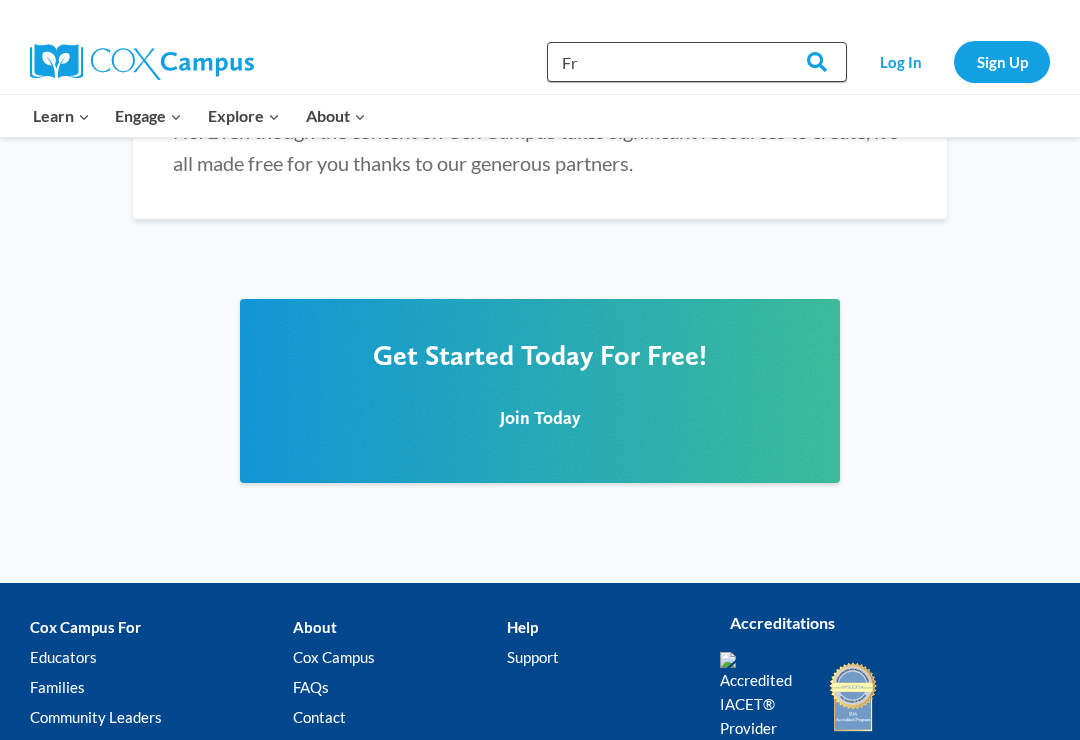 type on "F" 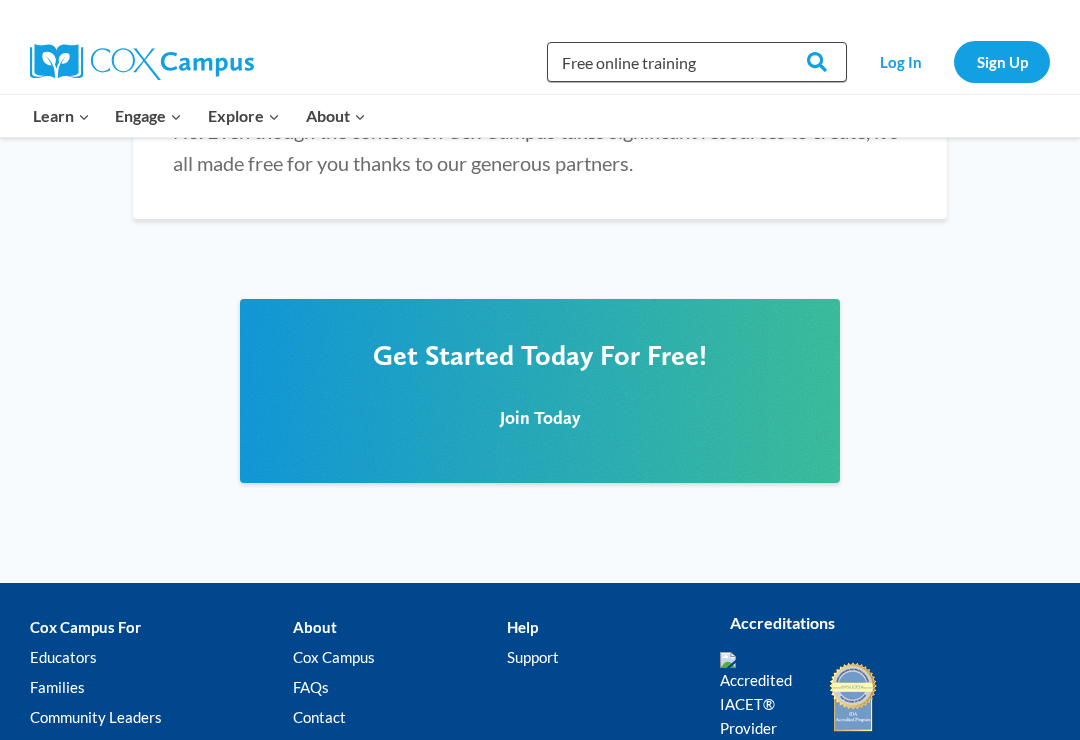 type on "Free online training" 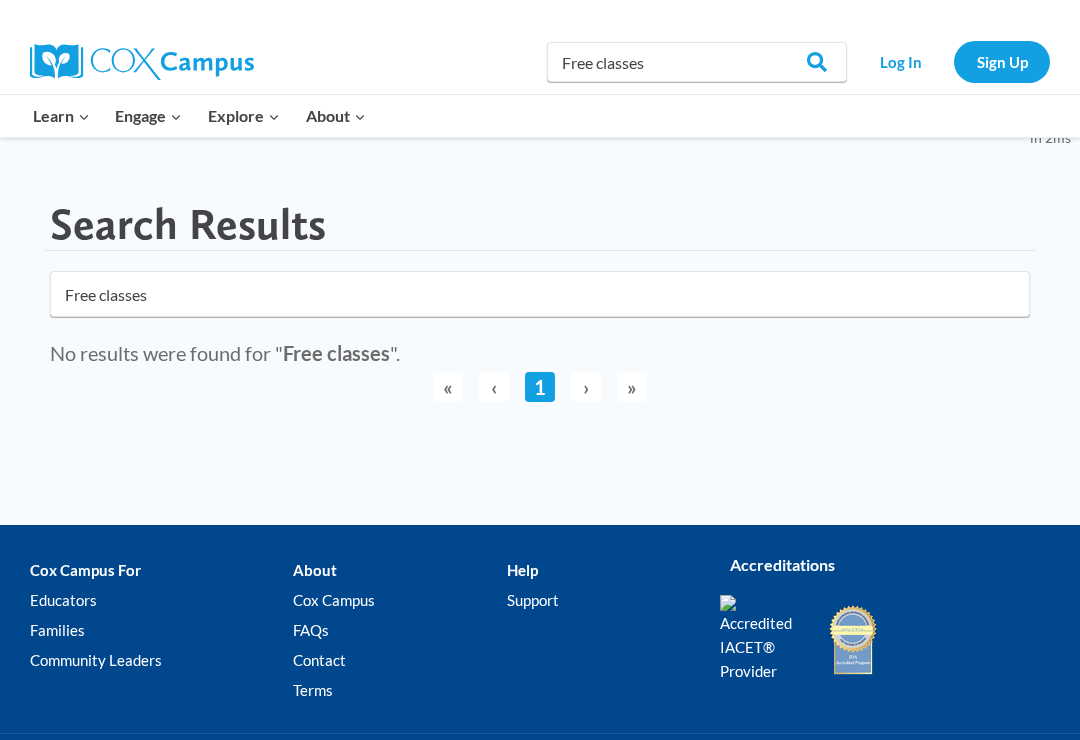 scroll, scrollTop: 0, scrollLeft: 0, axis: both 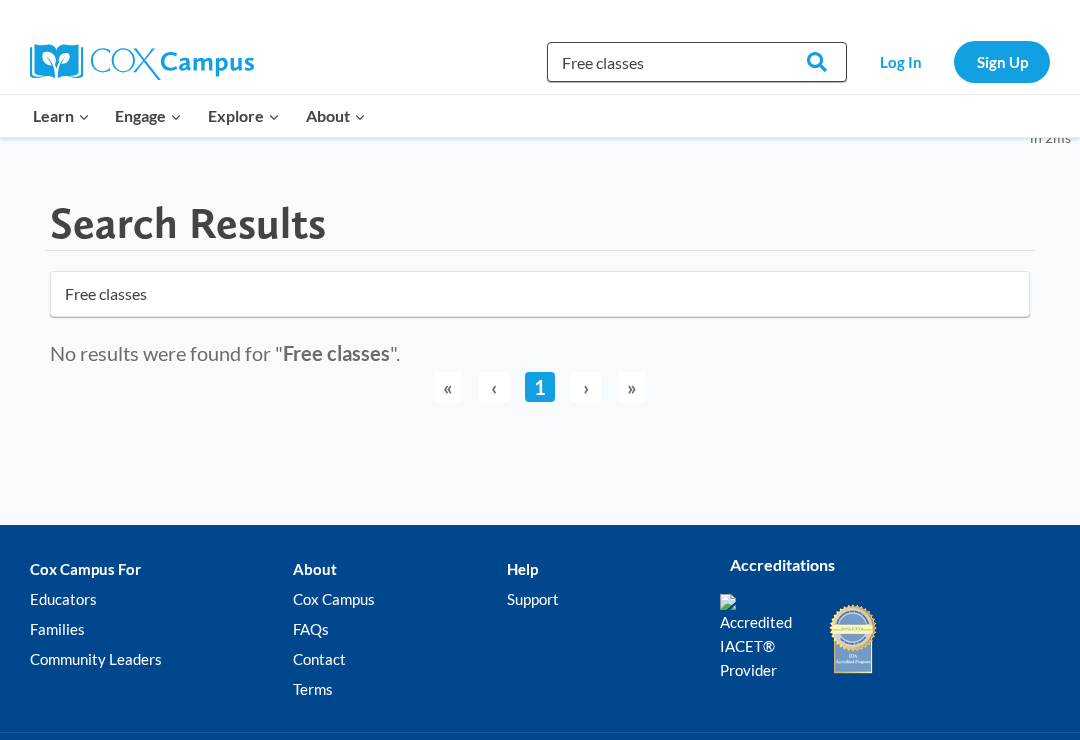 click on "Free classes" at bounding box center (697, 62) 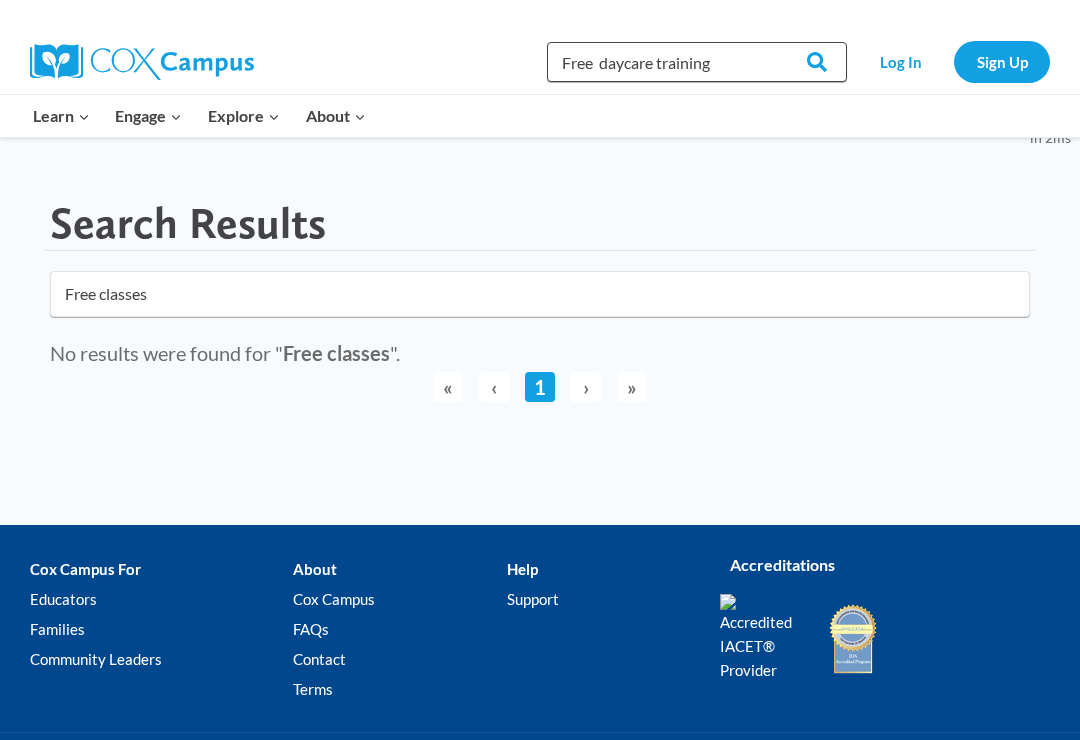 type on "Free  daycare training" 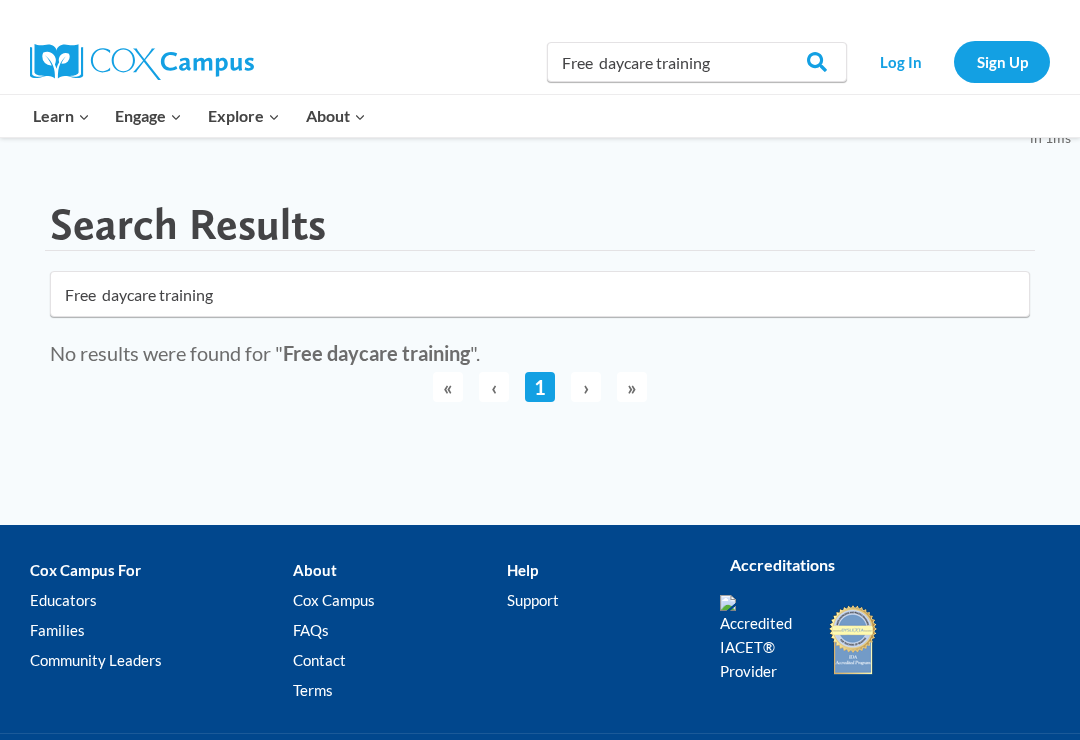 scroll, scrollTop: 0, scrollLeft: 0, axis: both 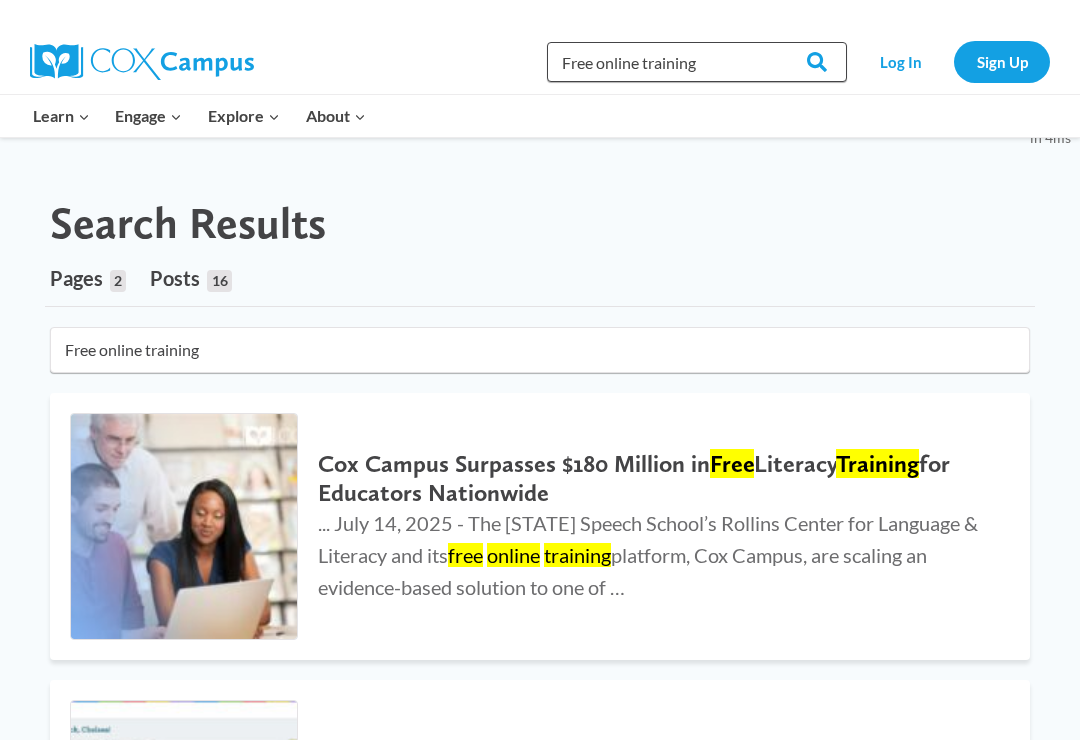 click on "Free online training" at bounding box center (697, 62) 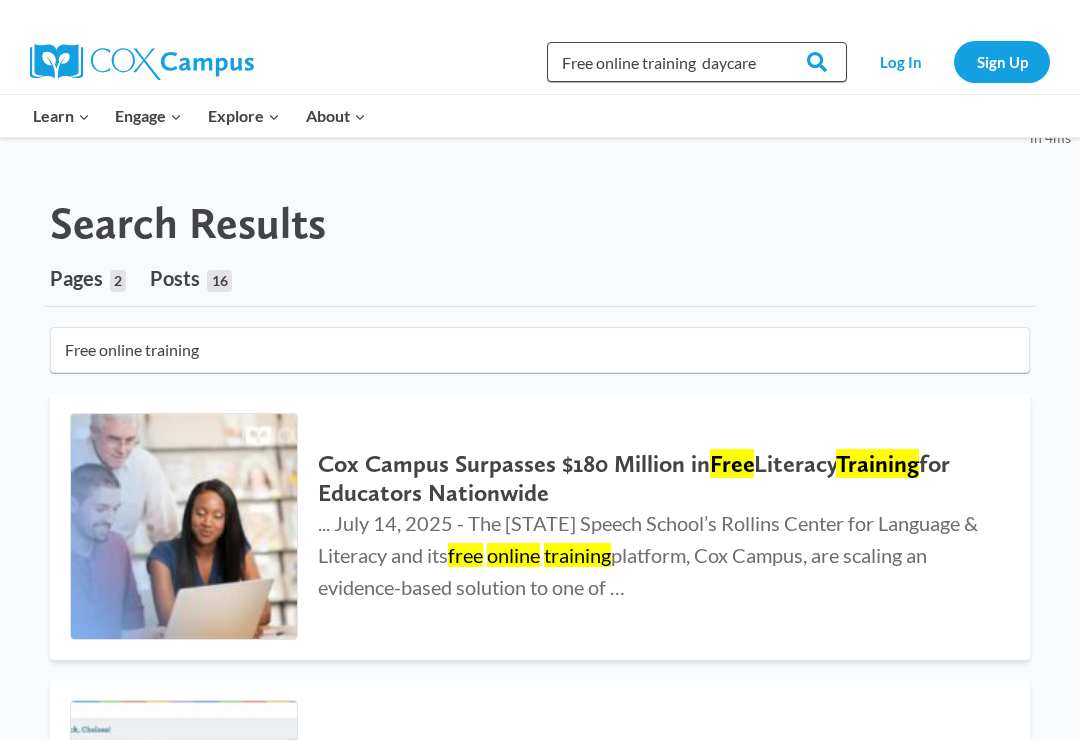 type on "Free online training  daycare" 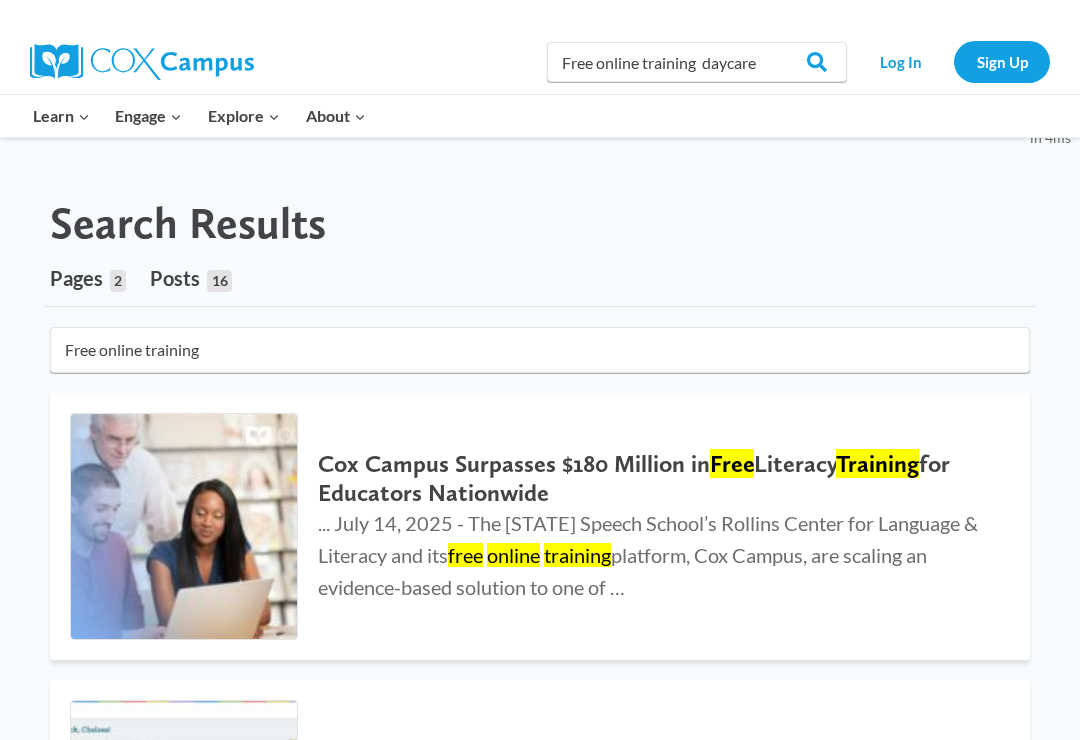 click on "Search" at bounding box center (808, 62) 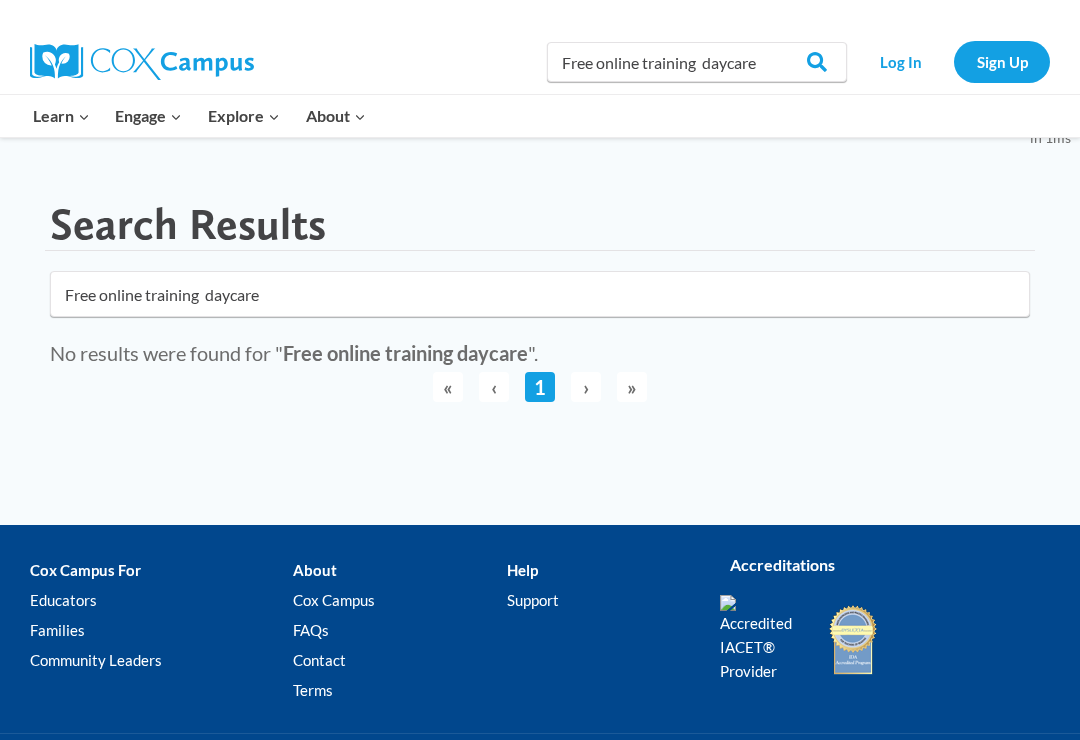 scroll, scrollTop: 0, scrollLeft: 0, axis: both 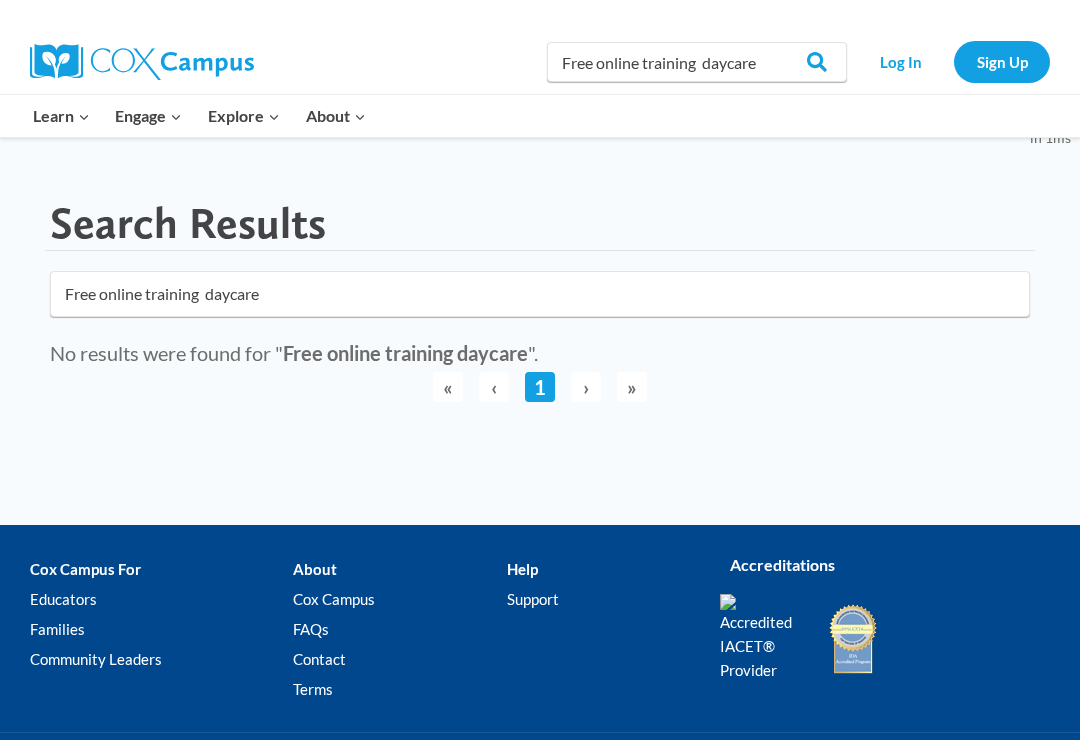 click on "›" at bounding box center (586, 387) 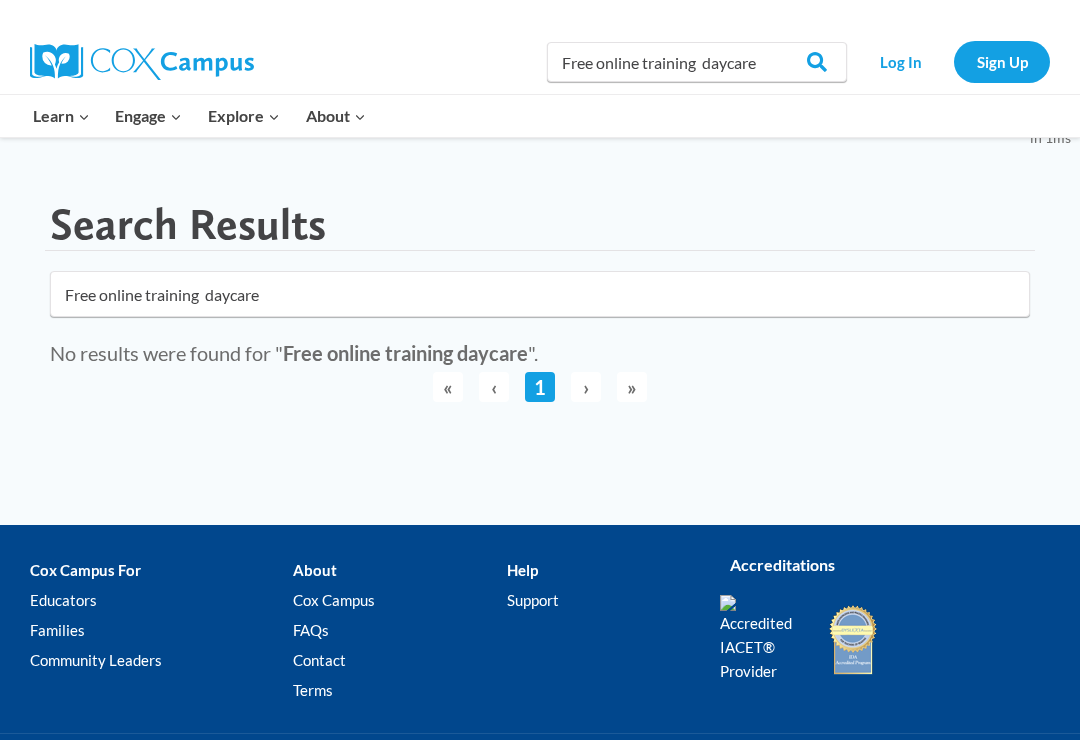 scroll, scrollTop: 0, scrollLeft: 0, axis: both 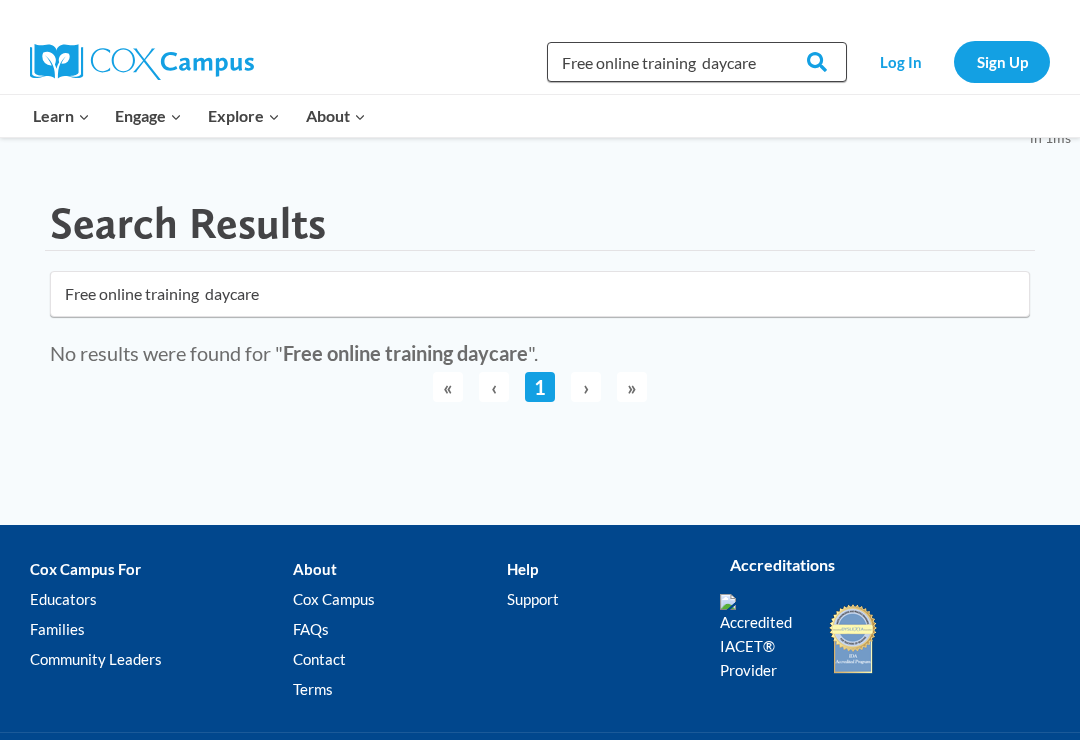 click on "Free online training  daycare" at bounding box center (697, 62) 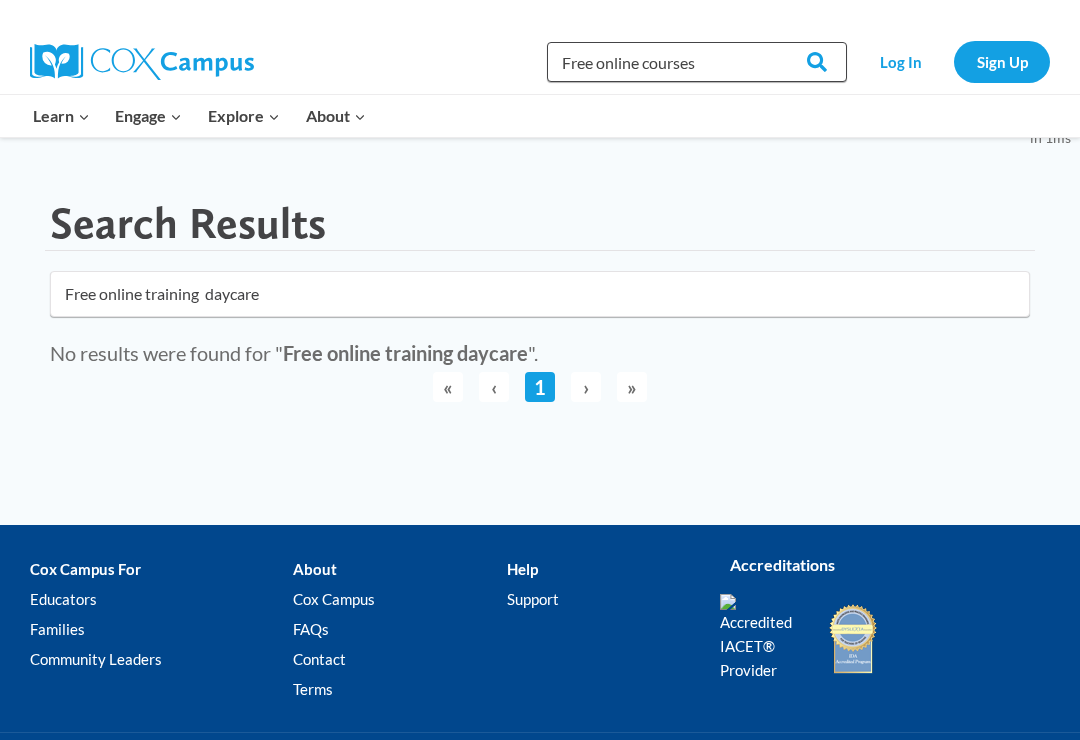 type on "Free online courses" 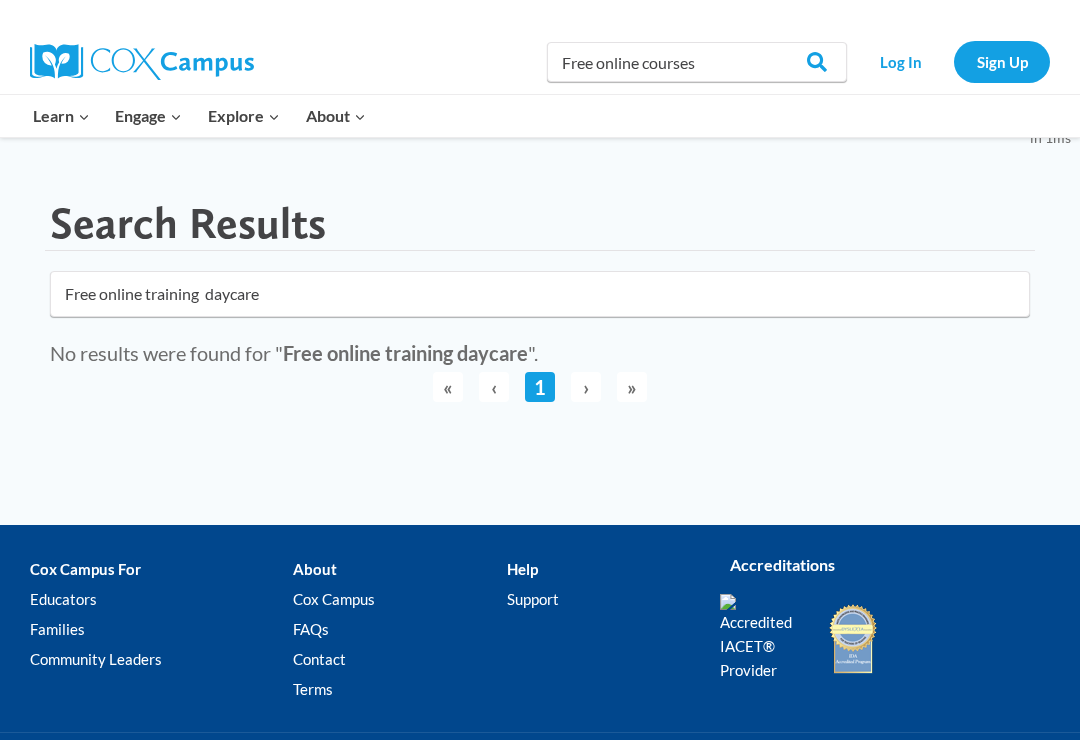 click on "Search" at bounding box center (808, 62) 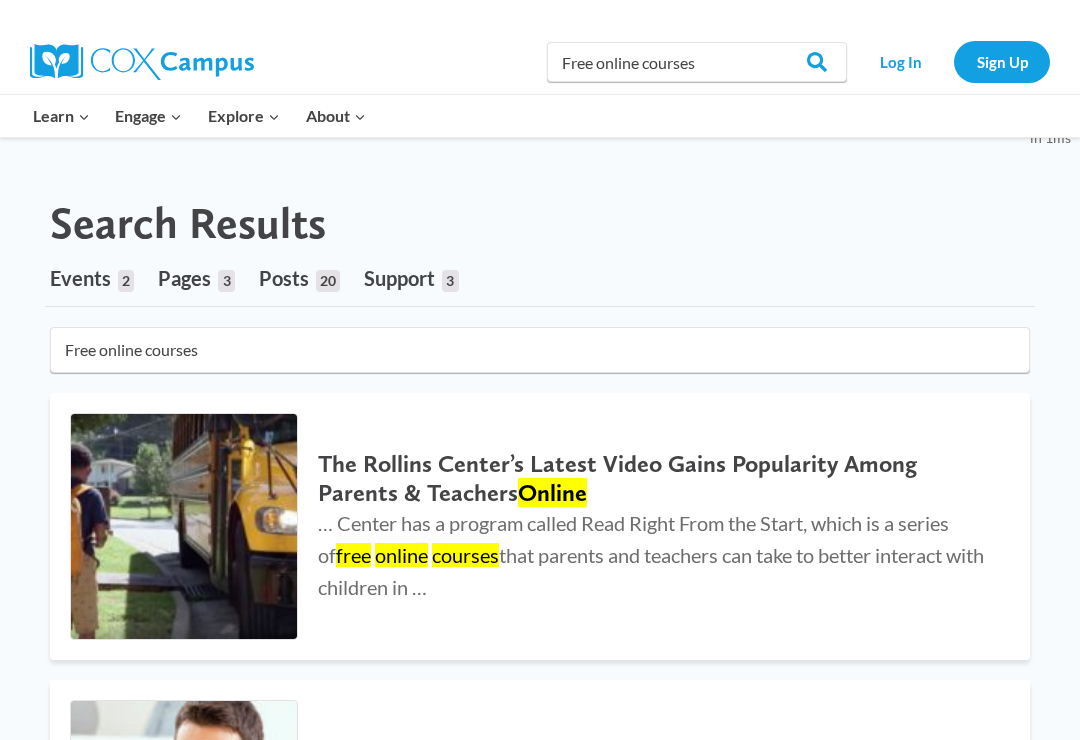 scroll, scrollTop: 0, scrollLeft: 0, axis: both 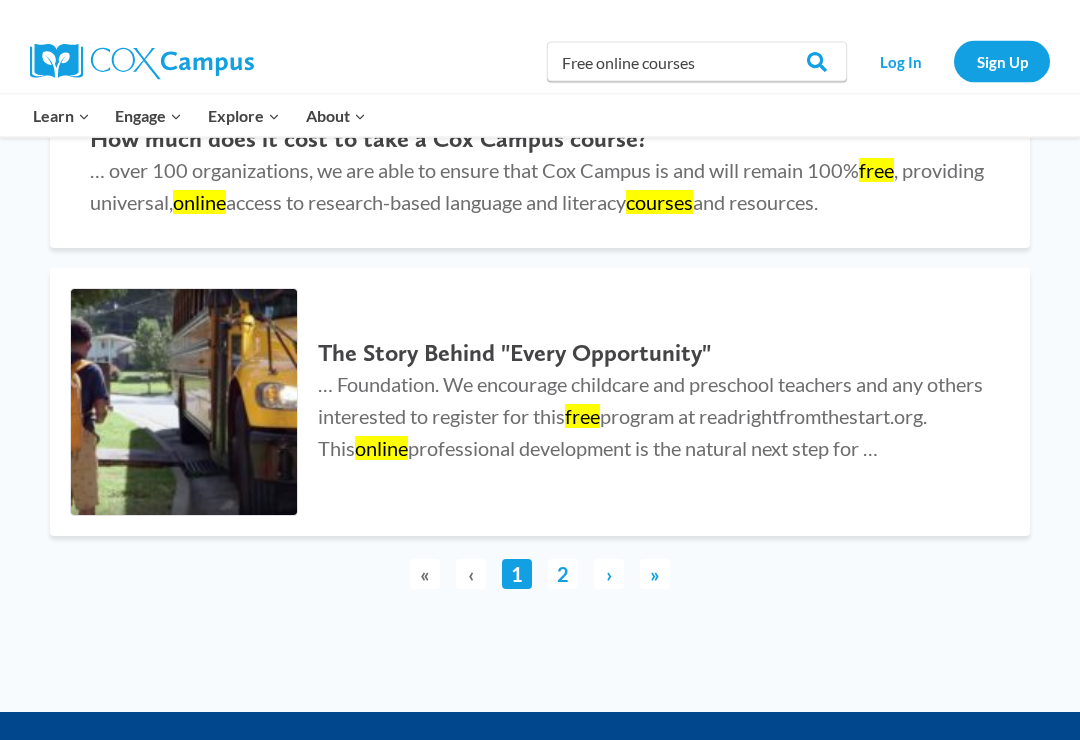 click on "2" at bounding box center [563, 575] 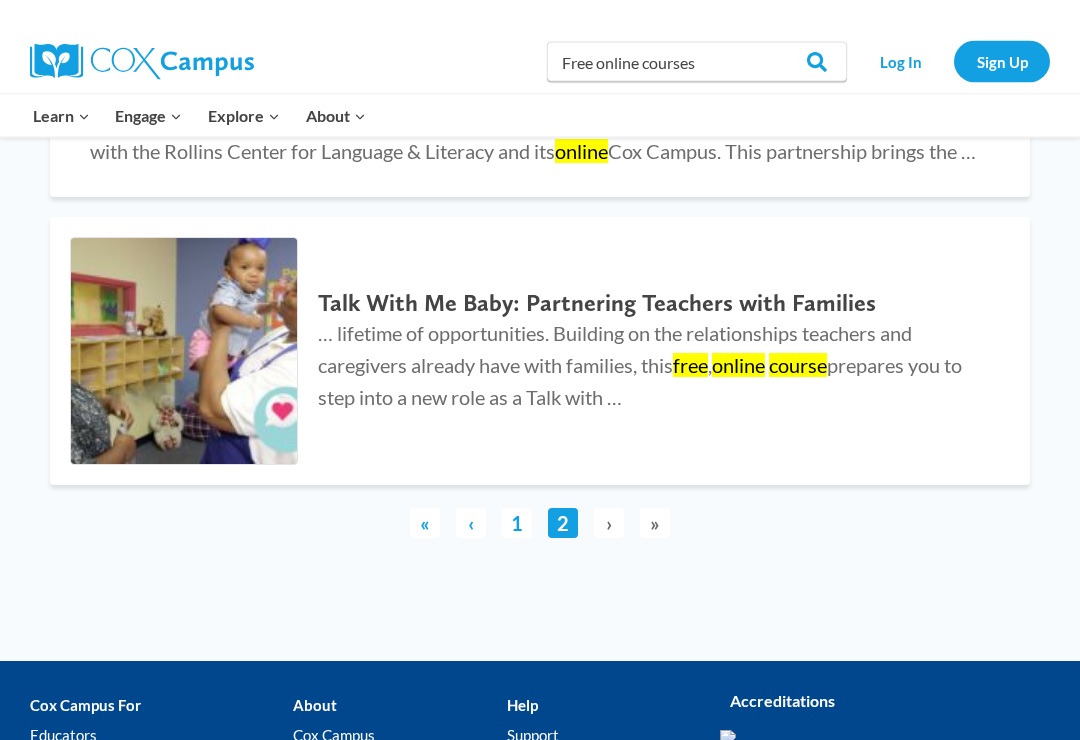 scroll, scrollTop: 636, scrollLeft: 0, axis: vertical 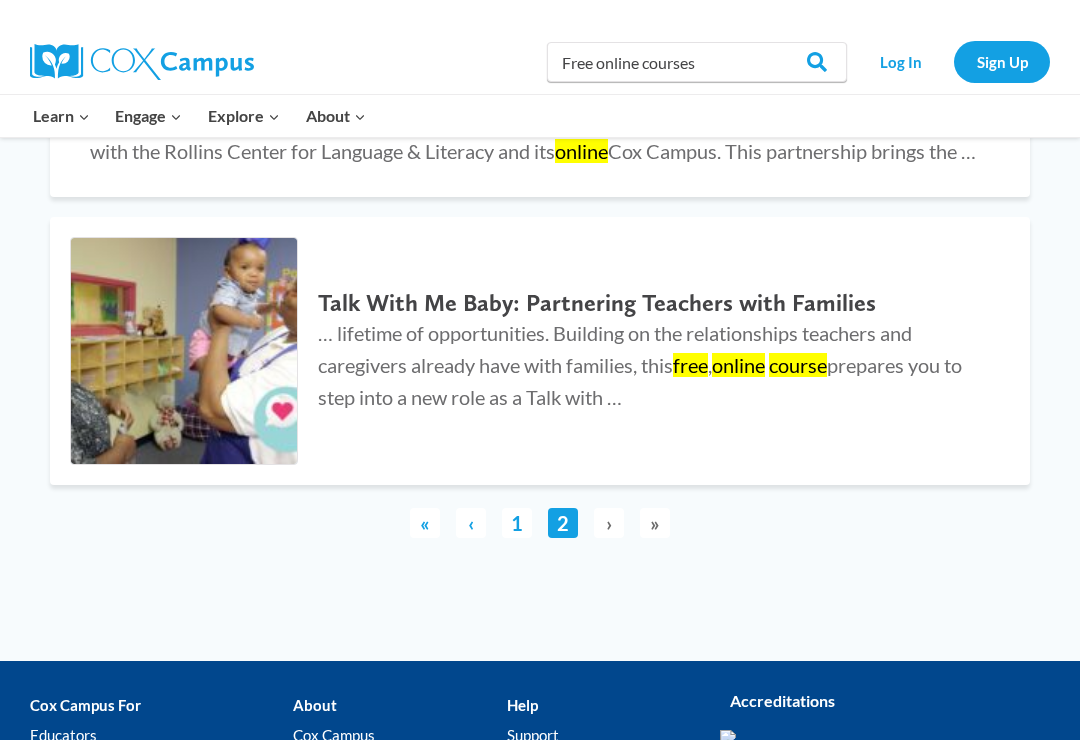 click at bounding box center (184, 351) 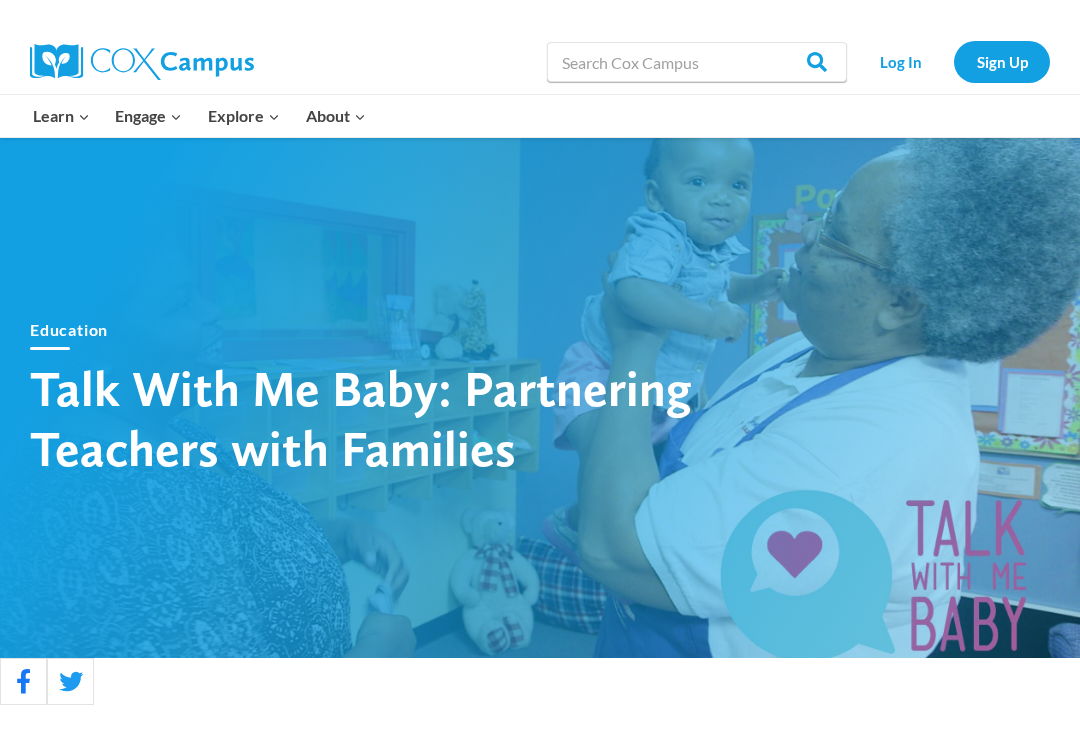 scroll, scrollTop: 0, scrollLeft: 0, axis: both 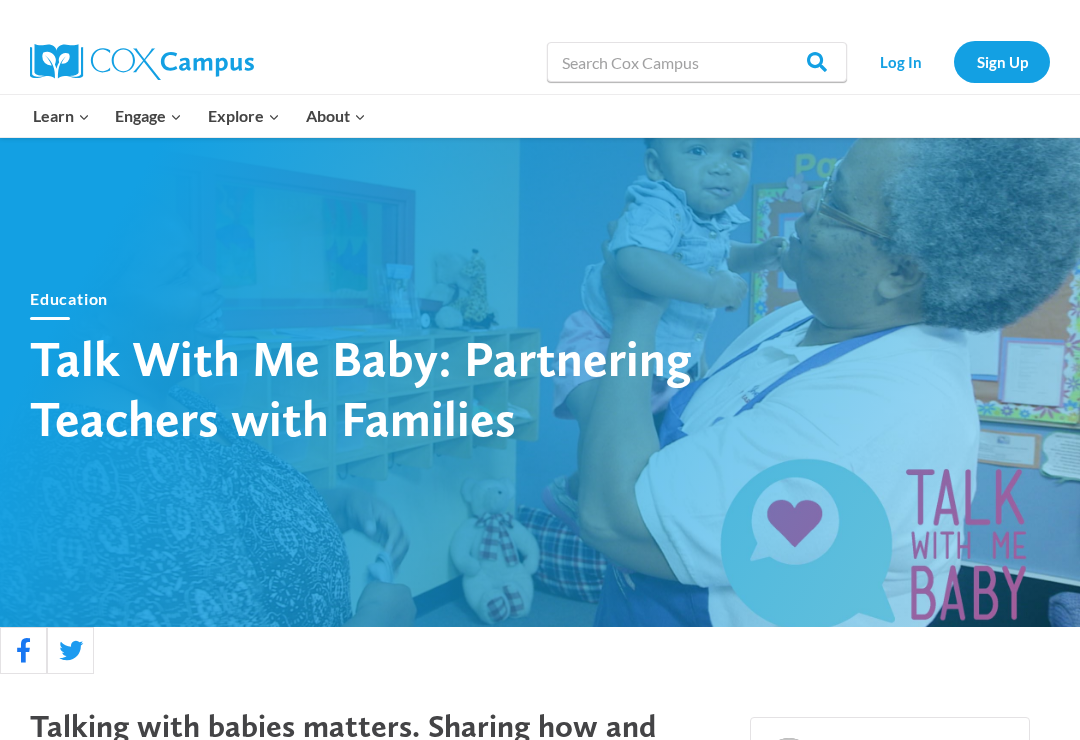 click on "Sign Up" at bounding box center [1002, 61] 